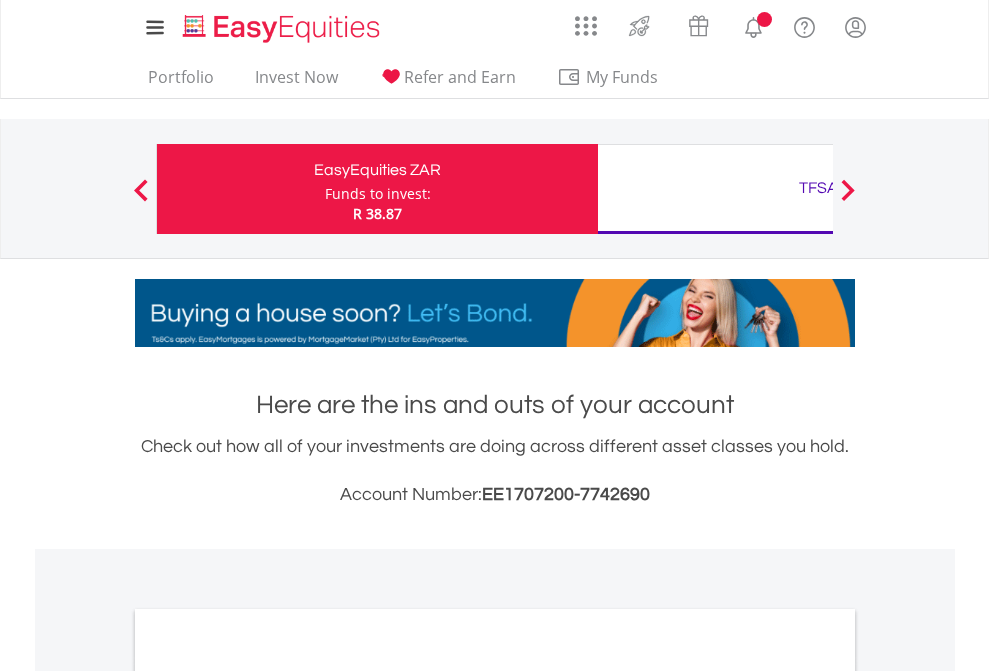 scroll, scrollTop: 0, scrollLeft: 0, axis: both 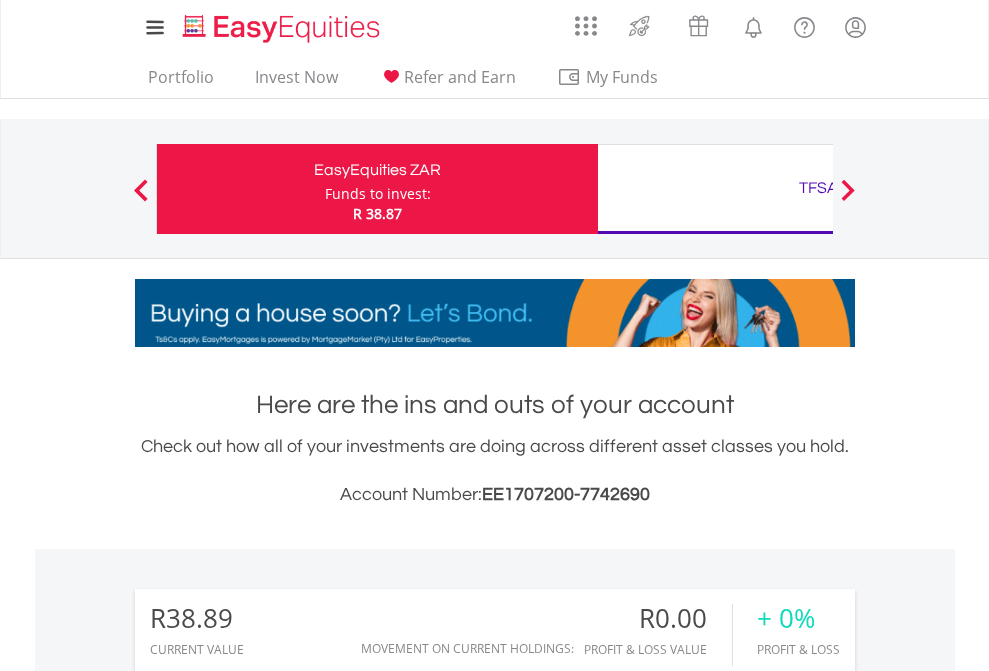 click on "Funds to invest:" at bounding box center (378, 194) 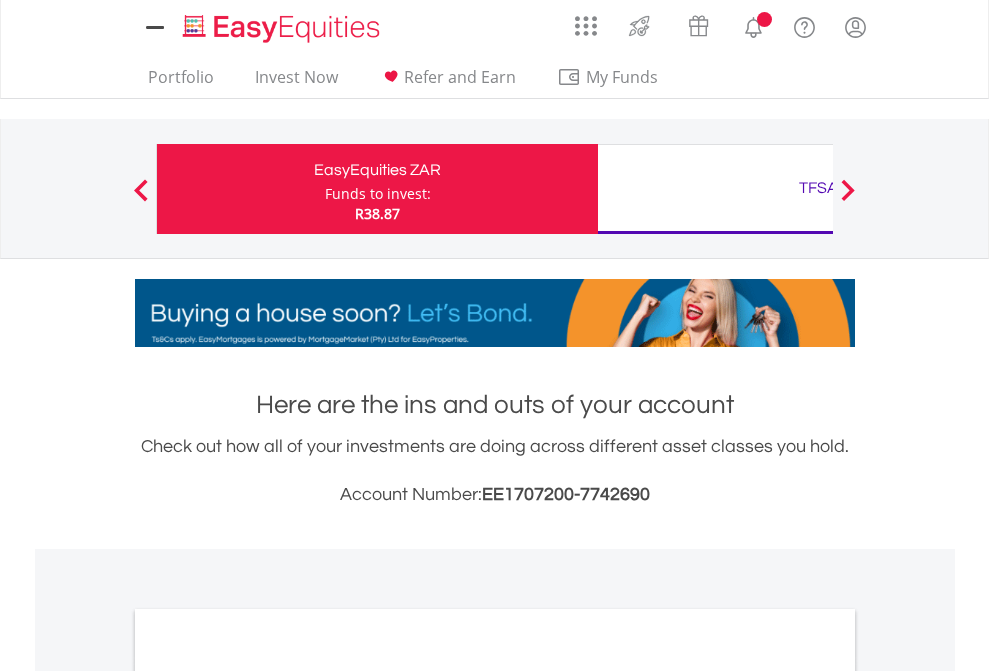 scroll, scrollTop: 0, scrollLeft: 0, axis: both 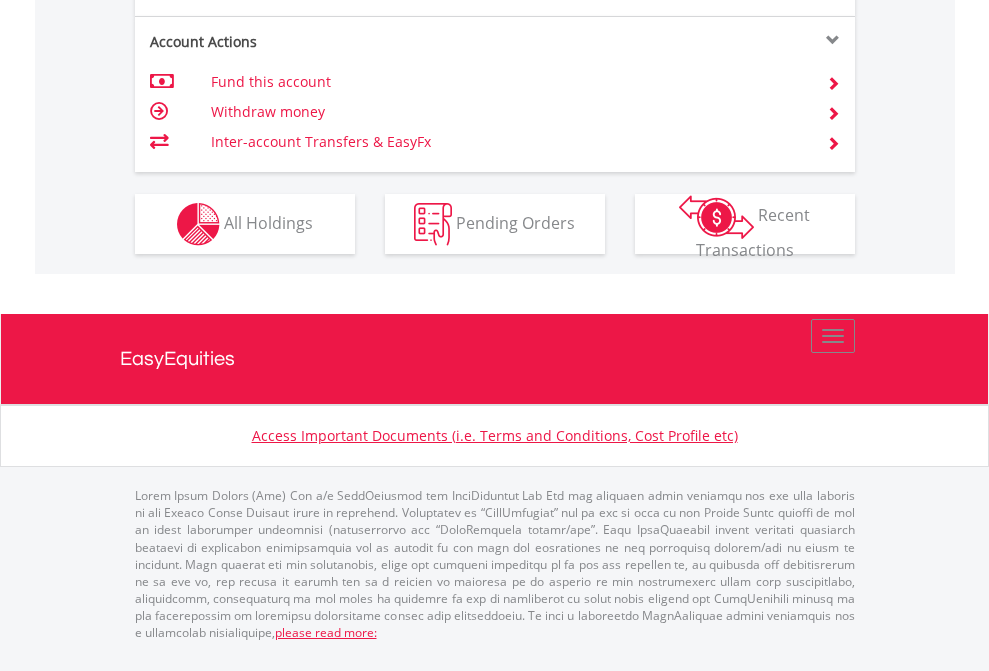 click on "Investment types" at bounding box center [706, -337] 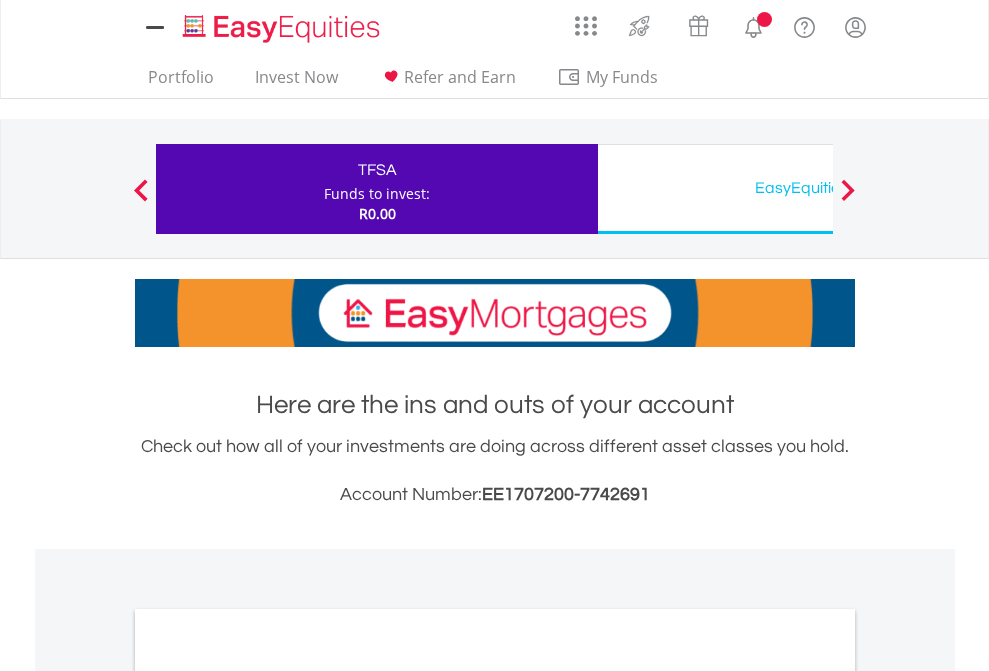 scroll, scrollTop: 0, scrollLeft: 0, axis: both 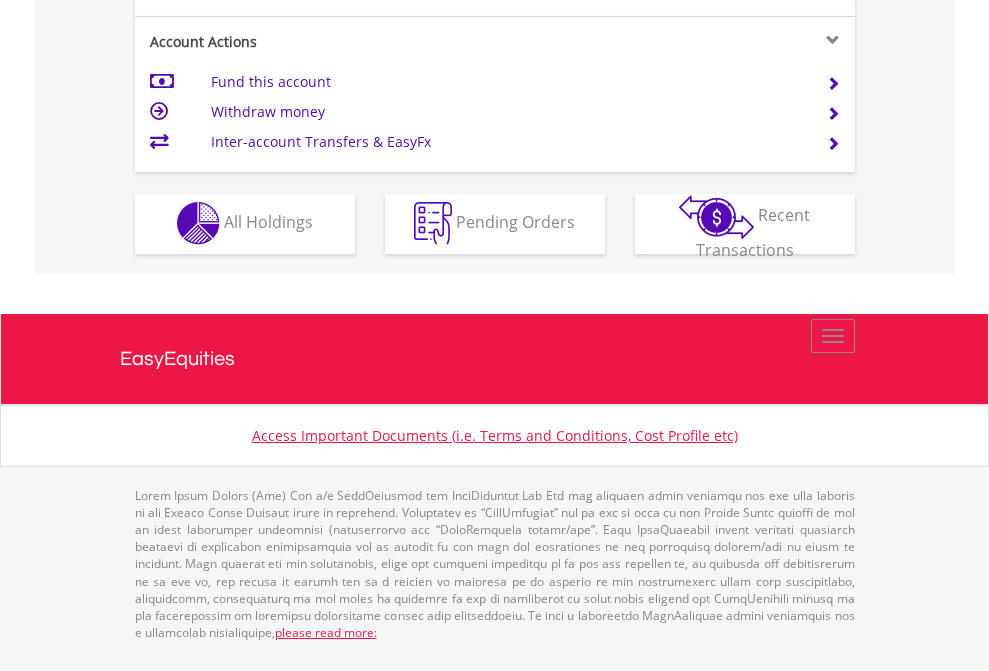 click on "Investment types" at bounding box center [706, -353] 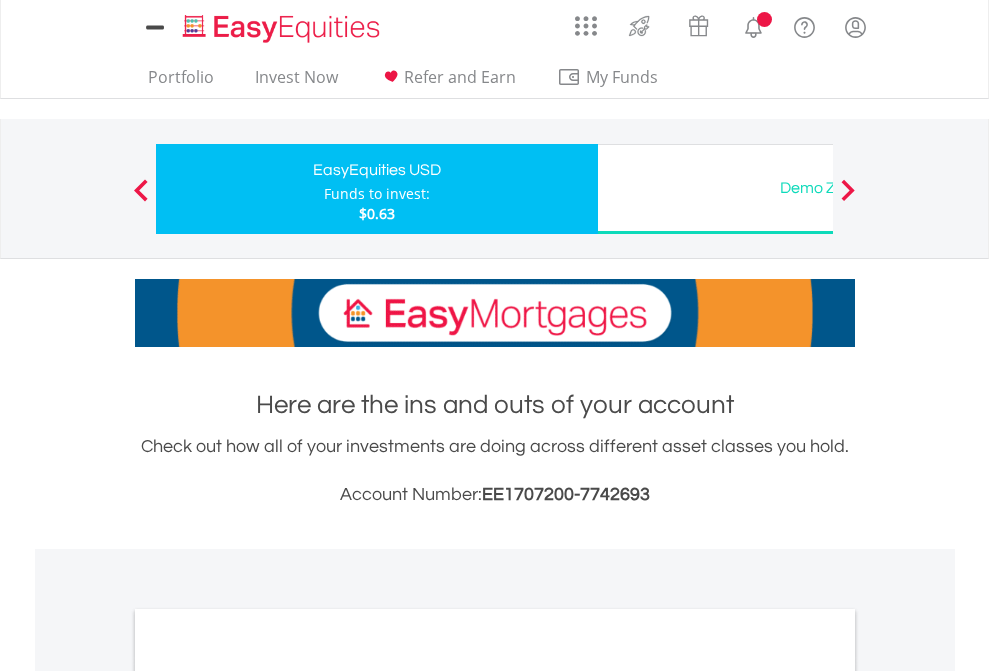 scroll, scrollTop: 0, scrollLeft: 0, axis: both 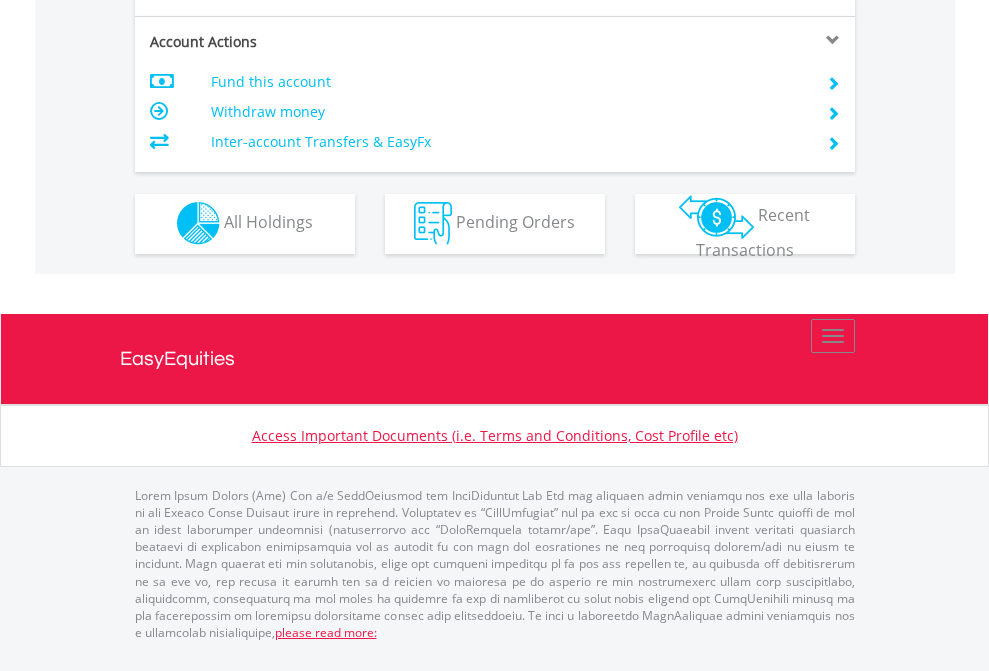 click on "Investment types" at bounding box center (706, -353) 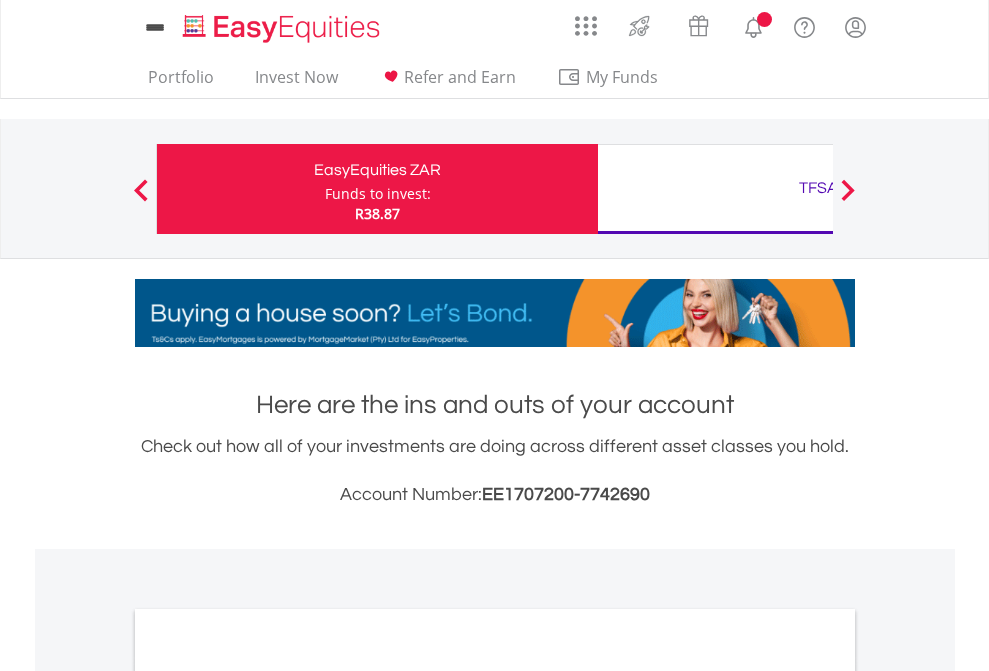 scroll, scrollTop: 0, scrollLeft: 0, axis: both 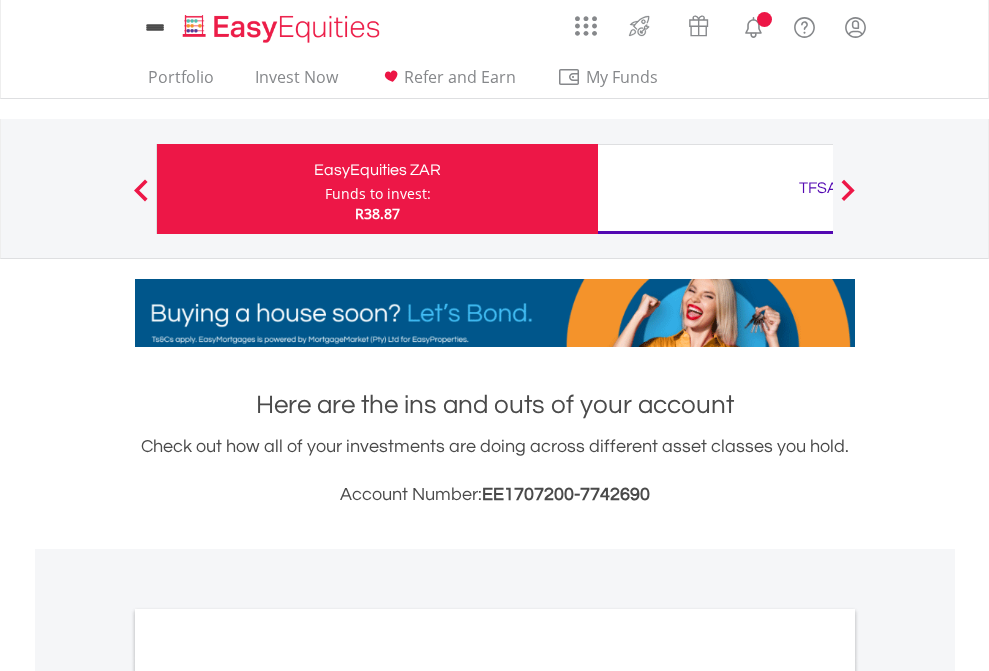 click on "All Holdings" at bounding box center [268, 1096] 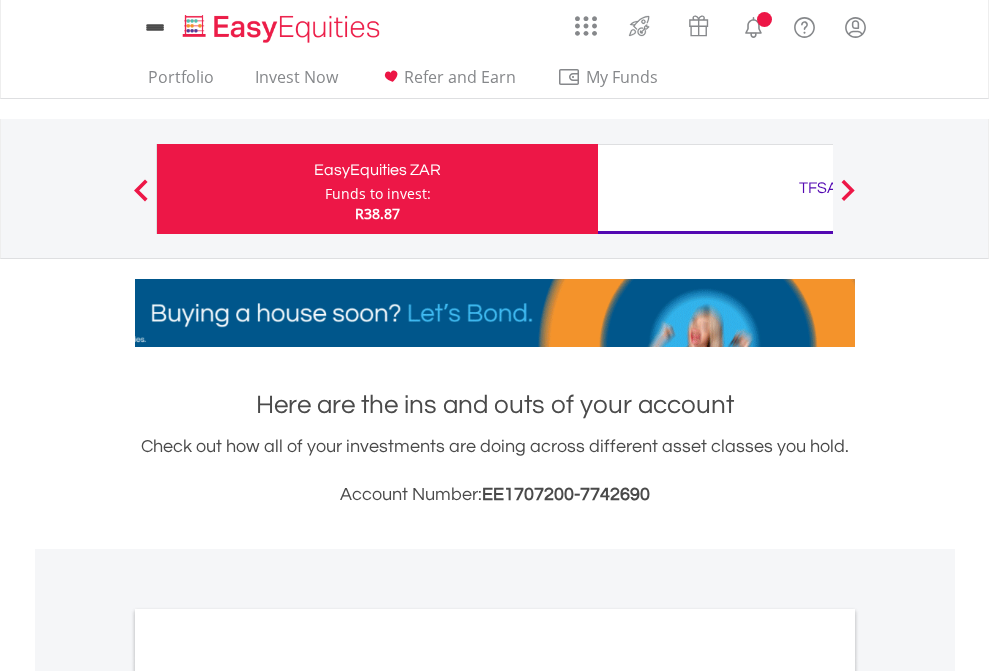 scroll, scrollTop: 1202, scrollLeft: 0, axis: vertical 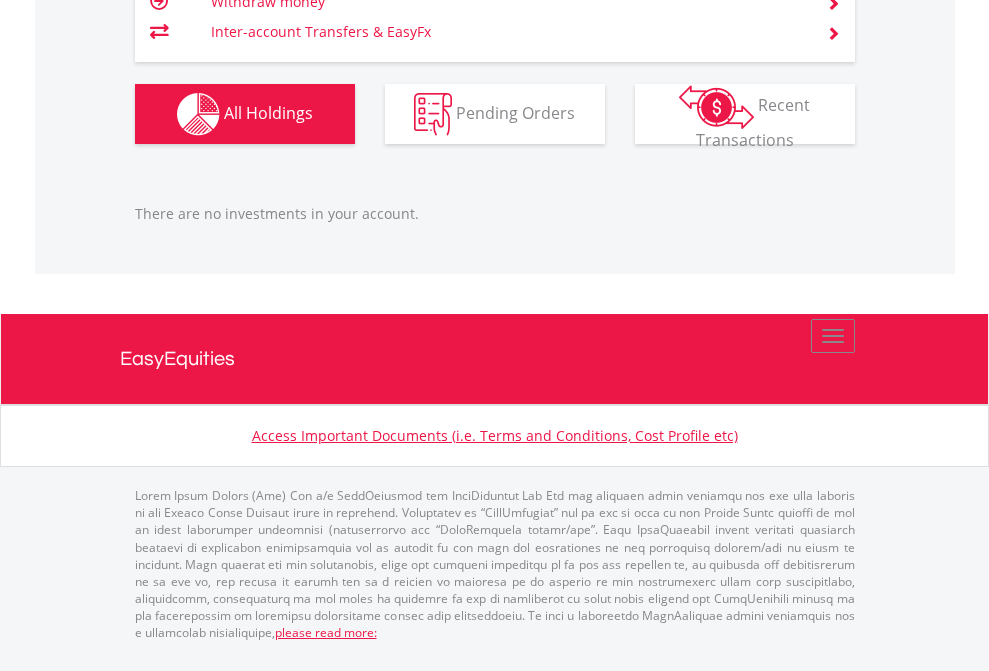 click on "TFSA" at bounding box center [818, -1166] 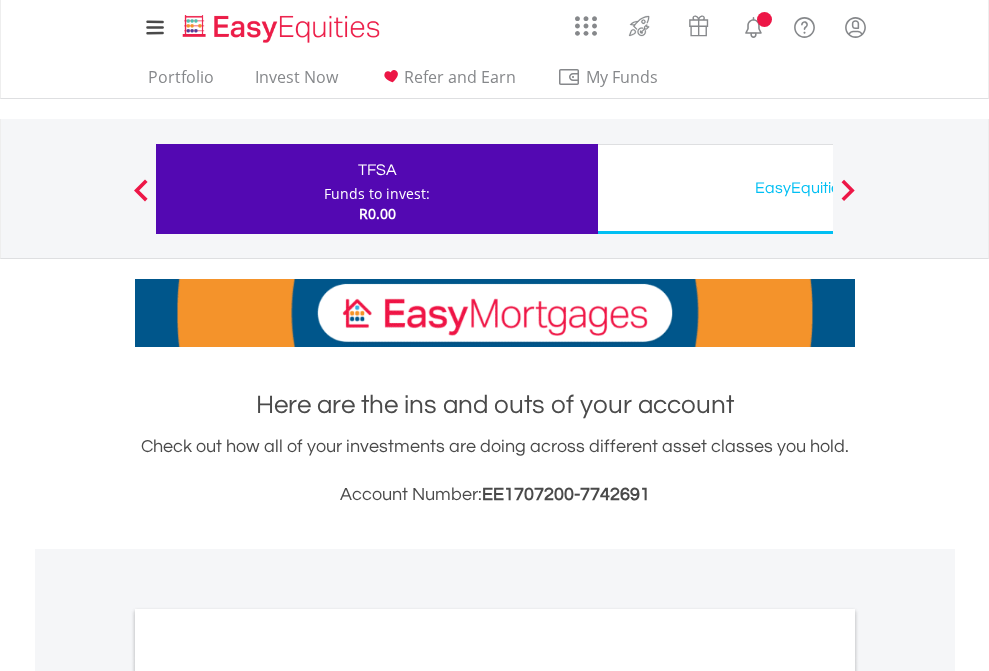 scroll, scrollTop: 0, scrollLeft: 0, axis: both 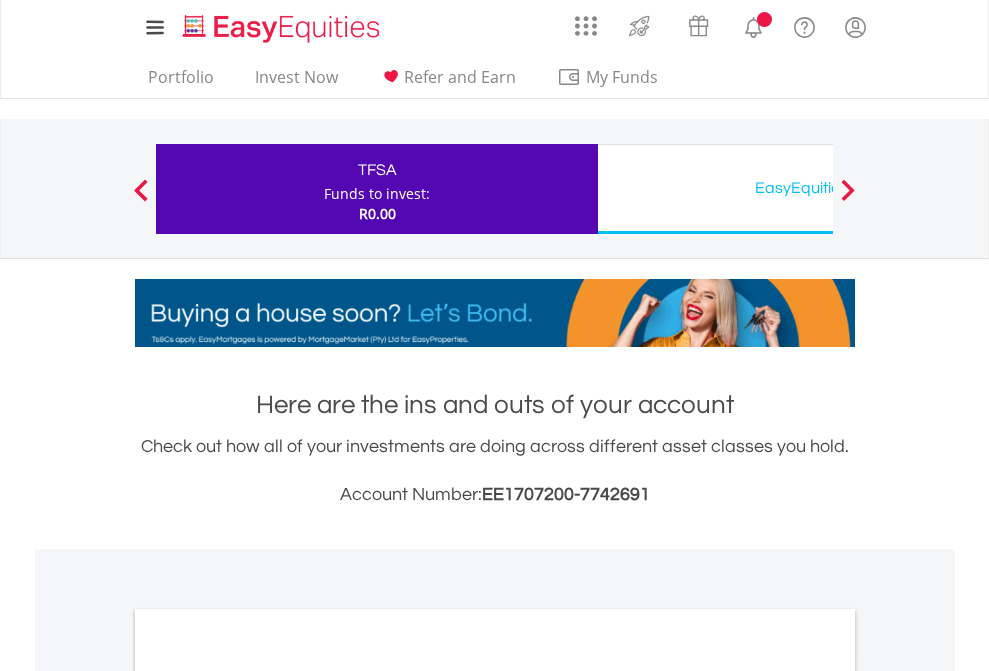 click on "All Holdings" at bounding box center (268, 1096) 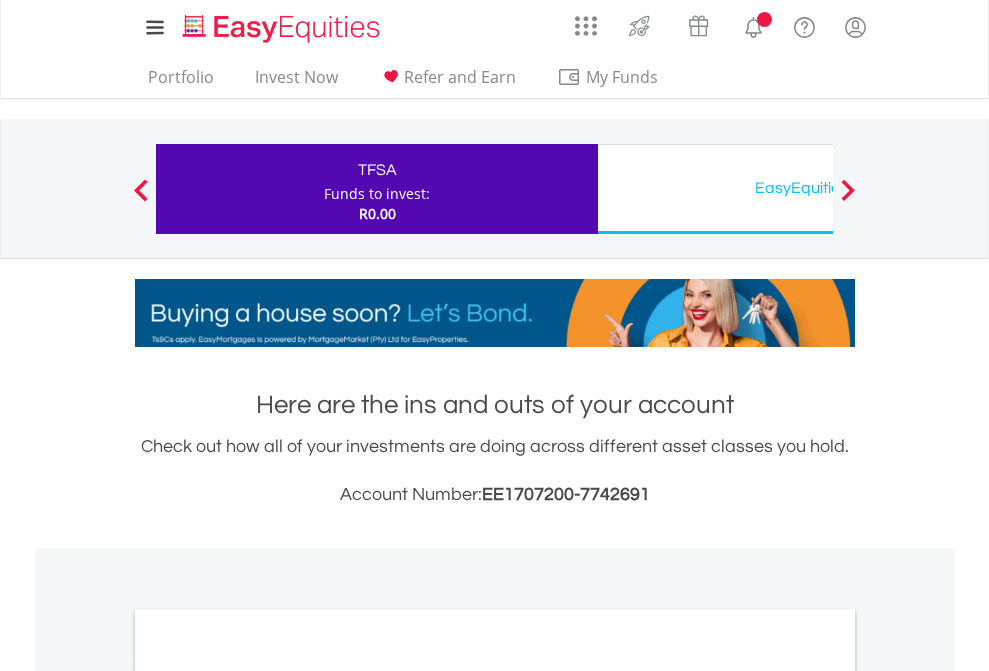 scroll, scrollTop: 1202, scrollLeft: 0, axis: vertical 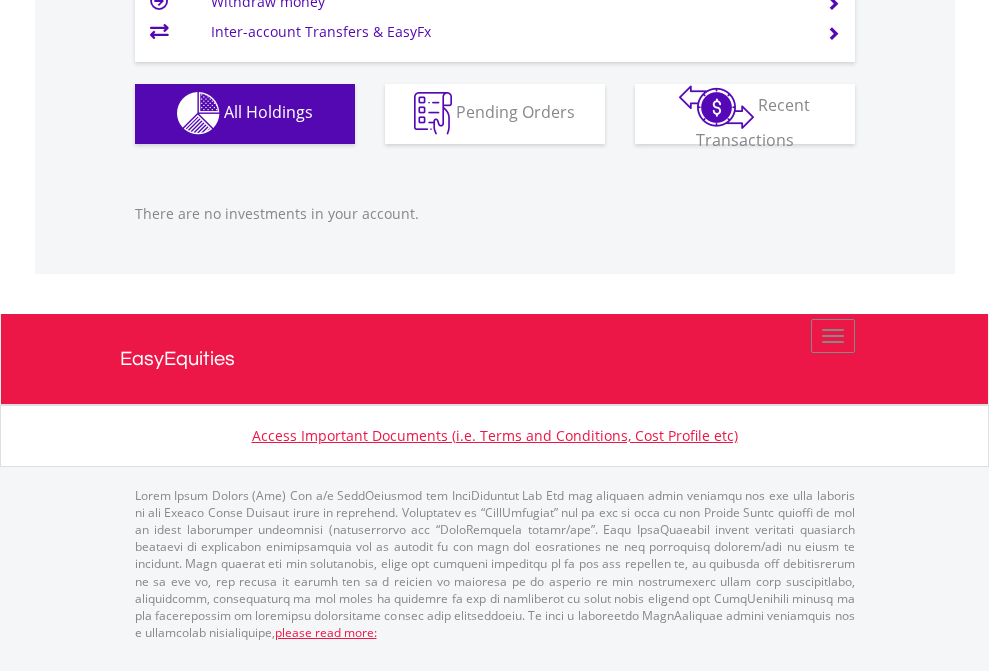 click on "EasyEquities USD" at bounding box center (818, -1142) 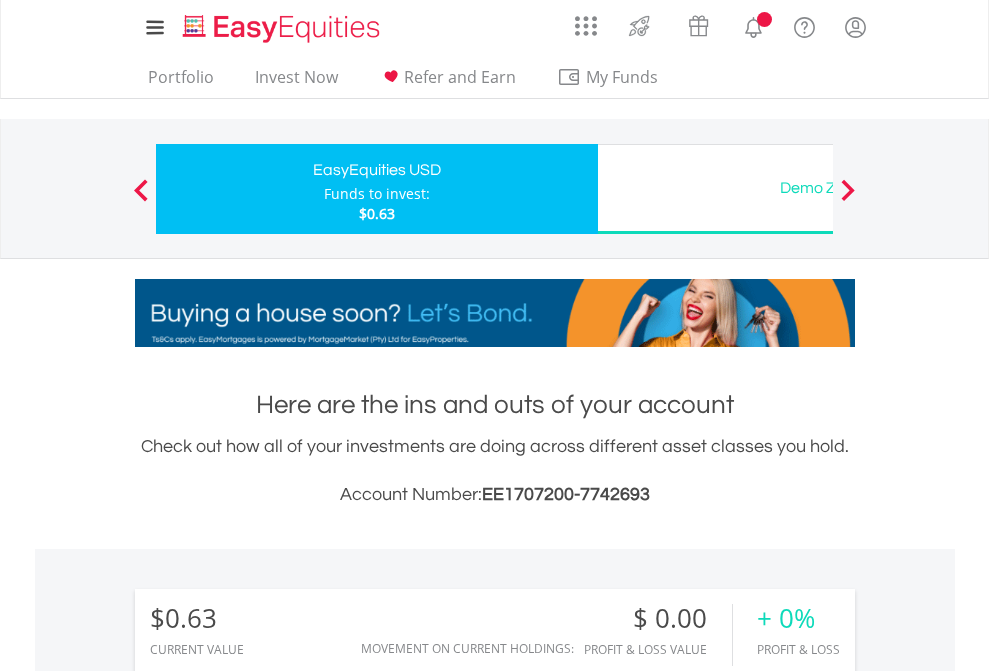 scroll, scrollTop: 0, scrollLeft: 0, axis: both 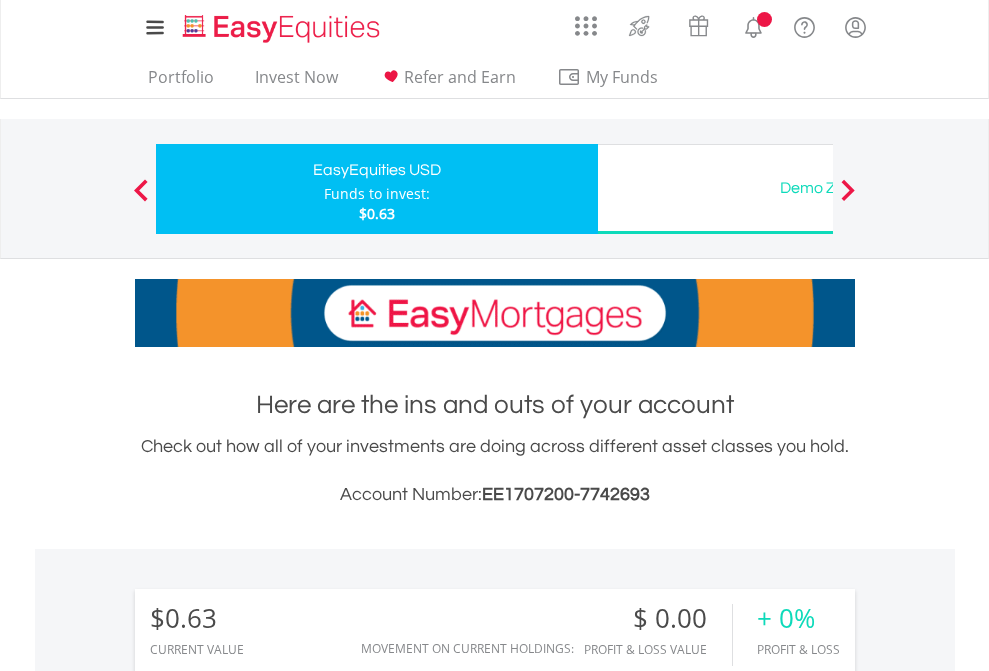 click on "All Holdings" at bounding box center [268, 1442] 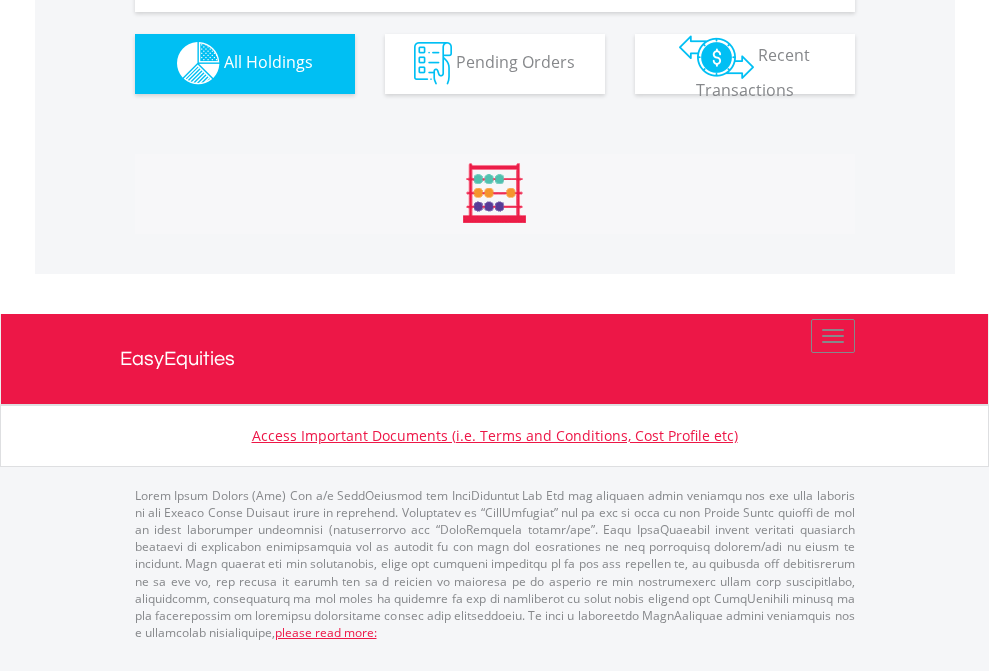 scroll, scrollTop: 1980, scrollLeft: 0, axis: vertical 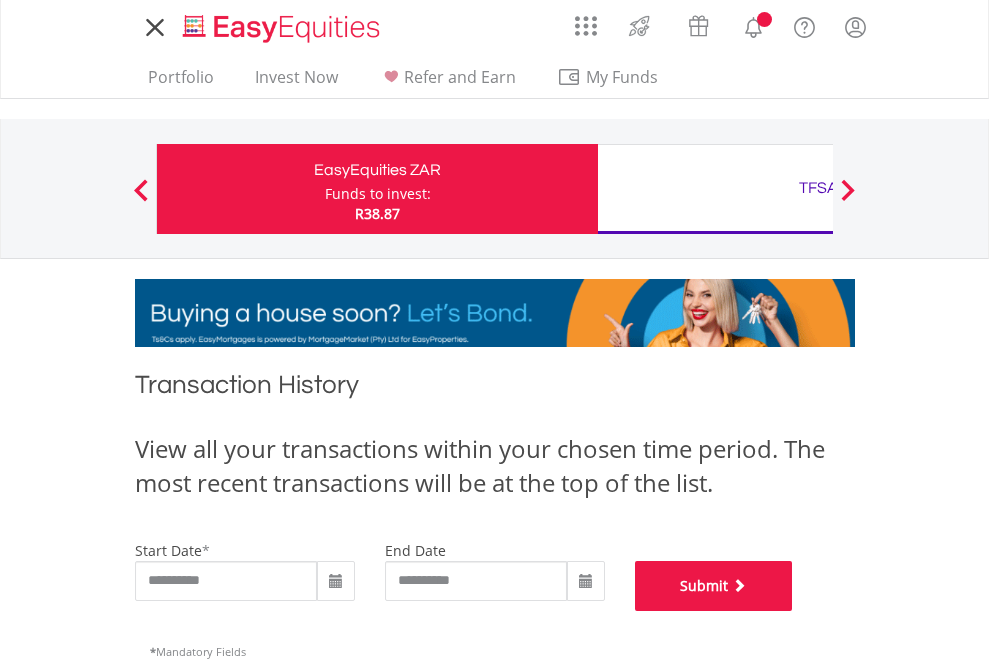 click on "Submit" at bounding box center [714, 586] 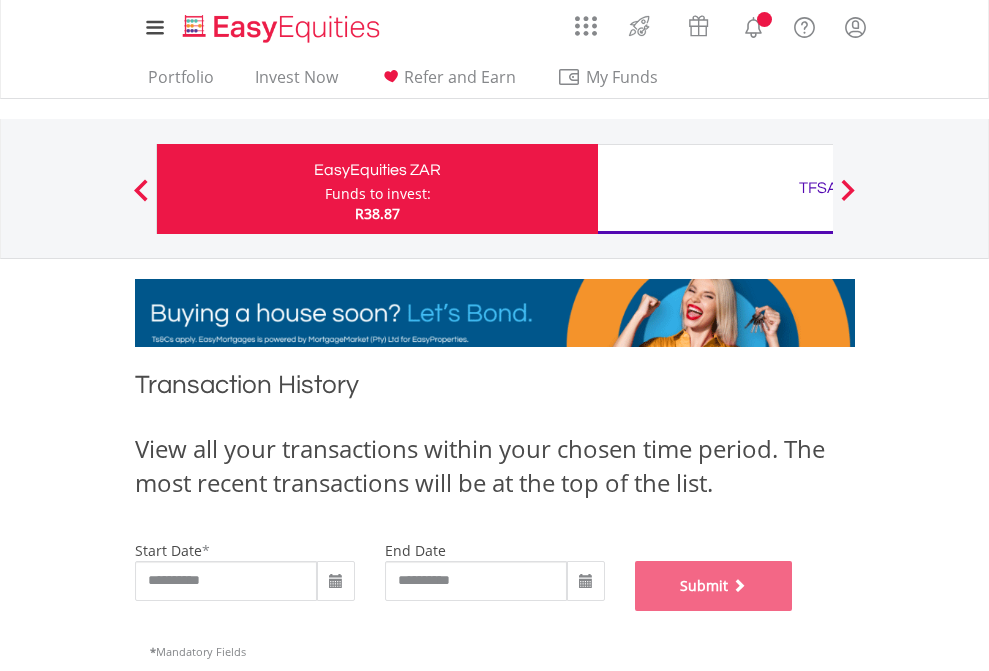 scroll, scrollTop: 811, scrollLeft: 0, axis: vertical 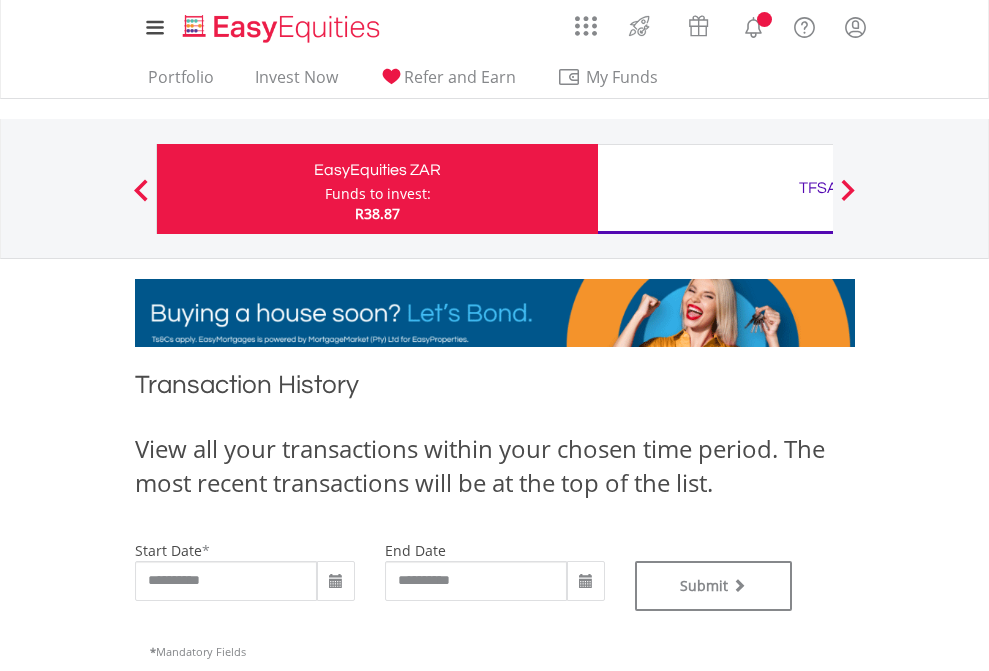 click on "TFSA" at bounding box center (818, 188) 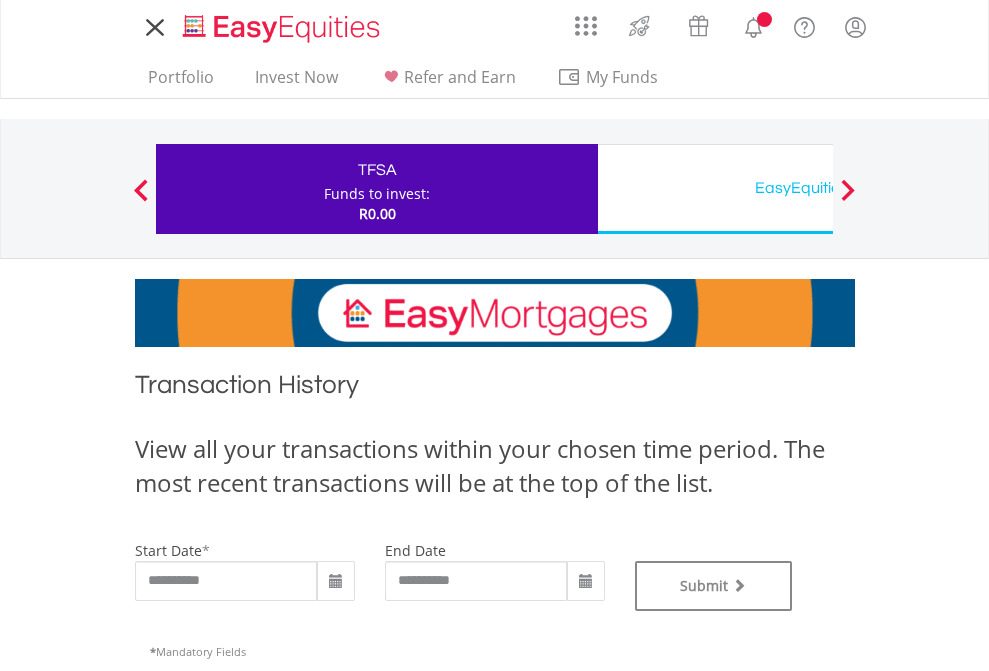 scroll, scrollTop: 0, scrollLeft: 0, axis: both 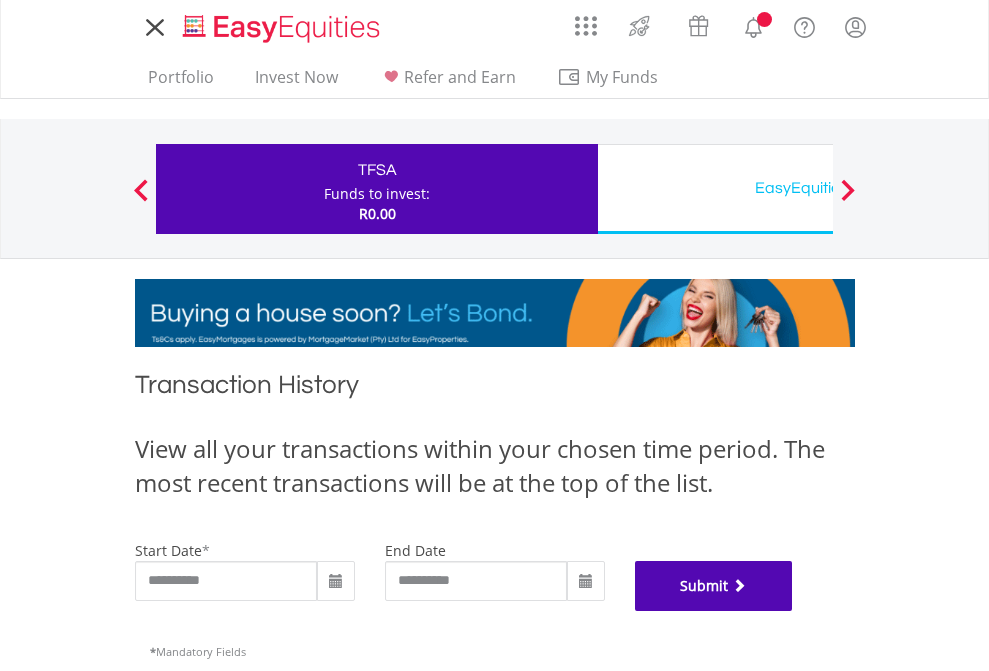 click on "Submit" at bounding box center [714, 586] 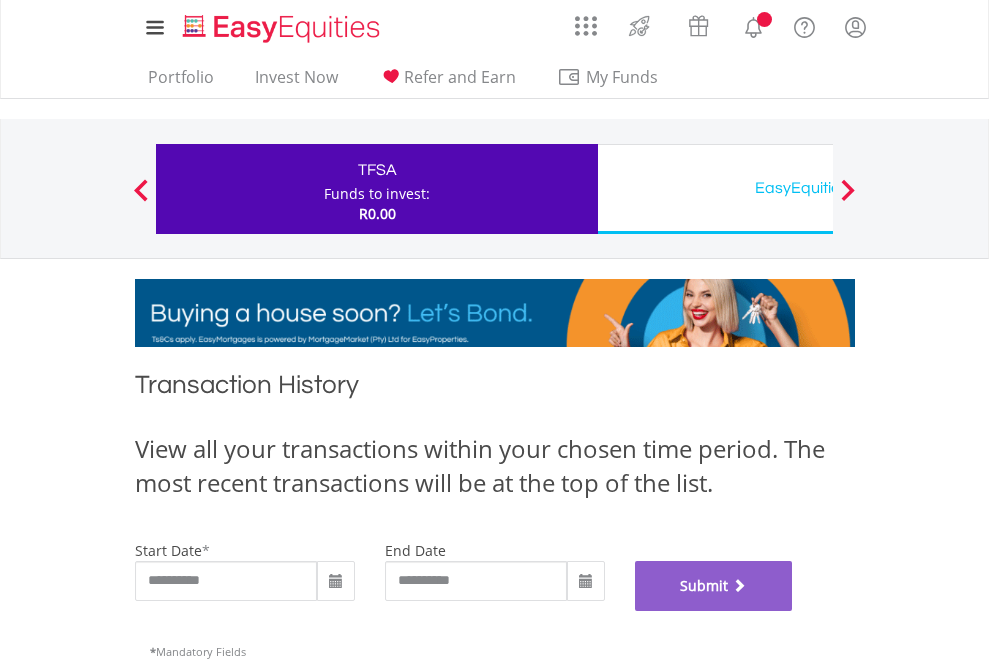 scroll, scrollTop: 811, scrollLeft: 0, axis: vertical 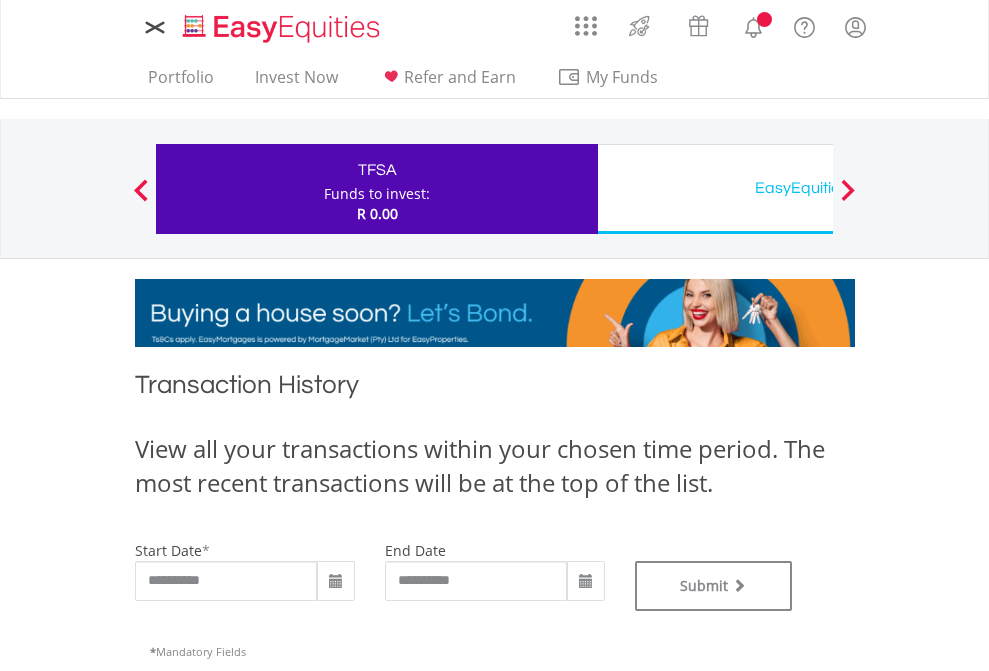 click on "EasyEquities USD" at bounding box center [818, 188] 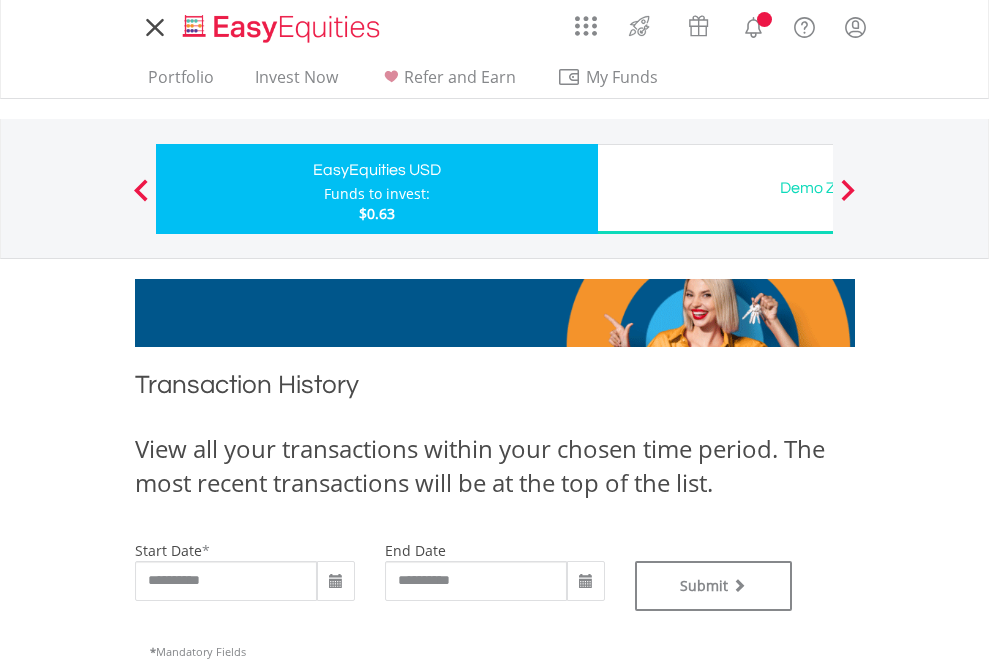 scroll, scrollTop: 0, scrollLeft: 0, axis: both 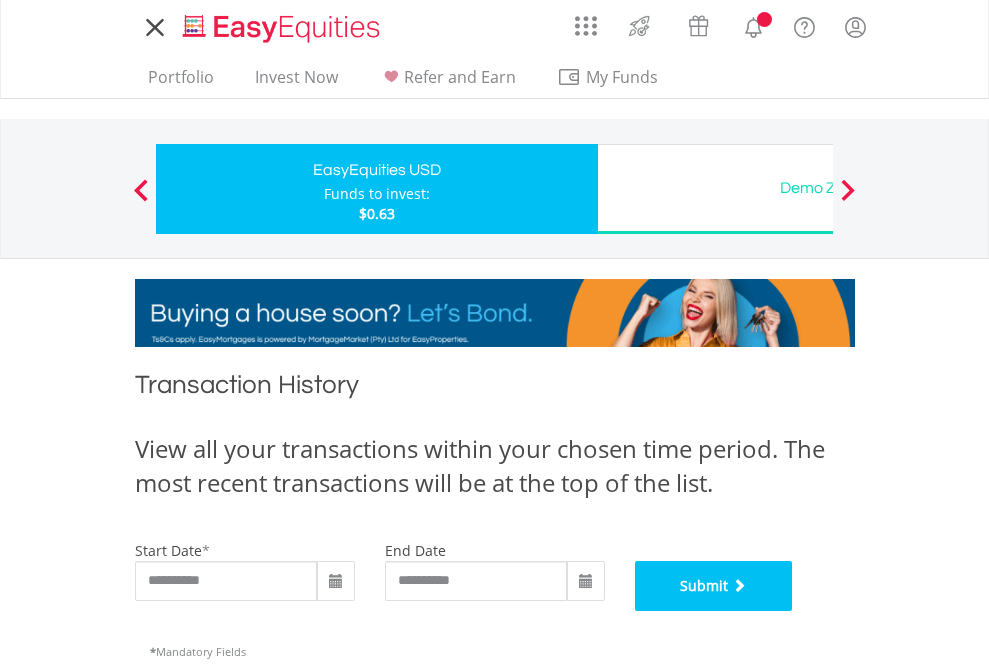 click on "Submit" at bounding box center [714, 586] 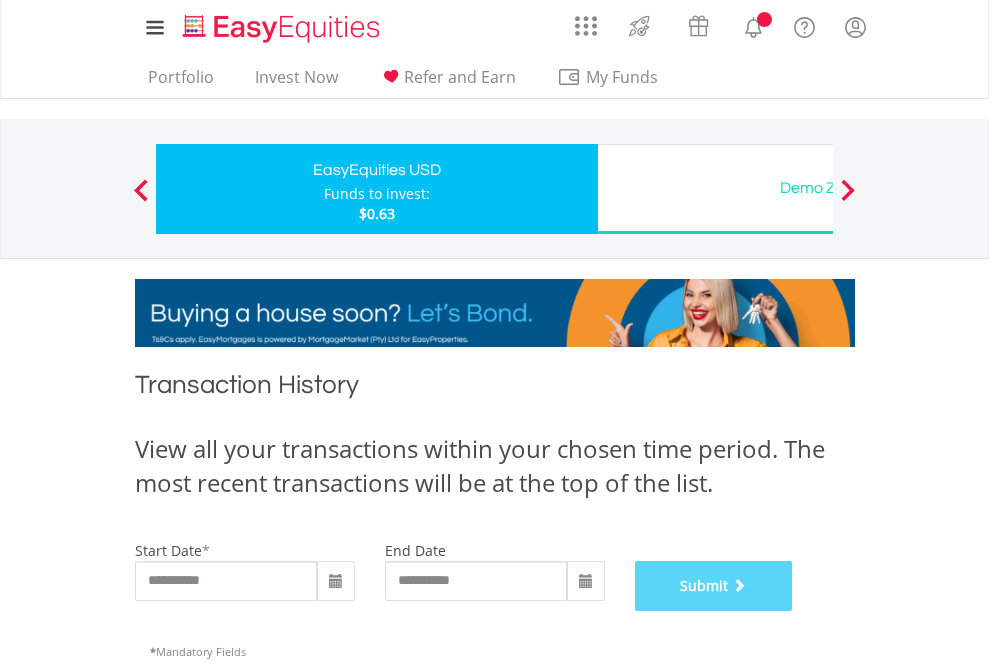 scroll, scrollTop: 811, scrollLeft: 0, axis: vertical 